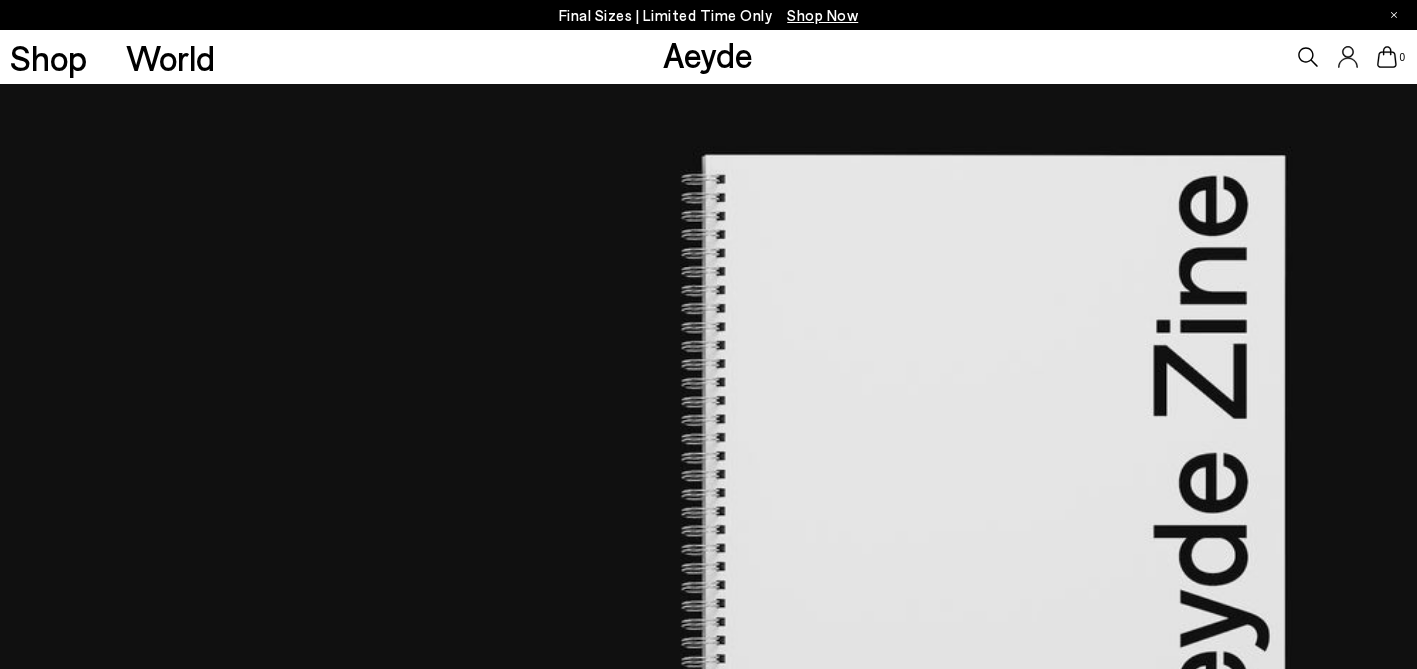 scroll, scrollTop: 0, scrollLeft: 0, axis: both 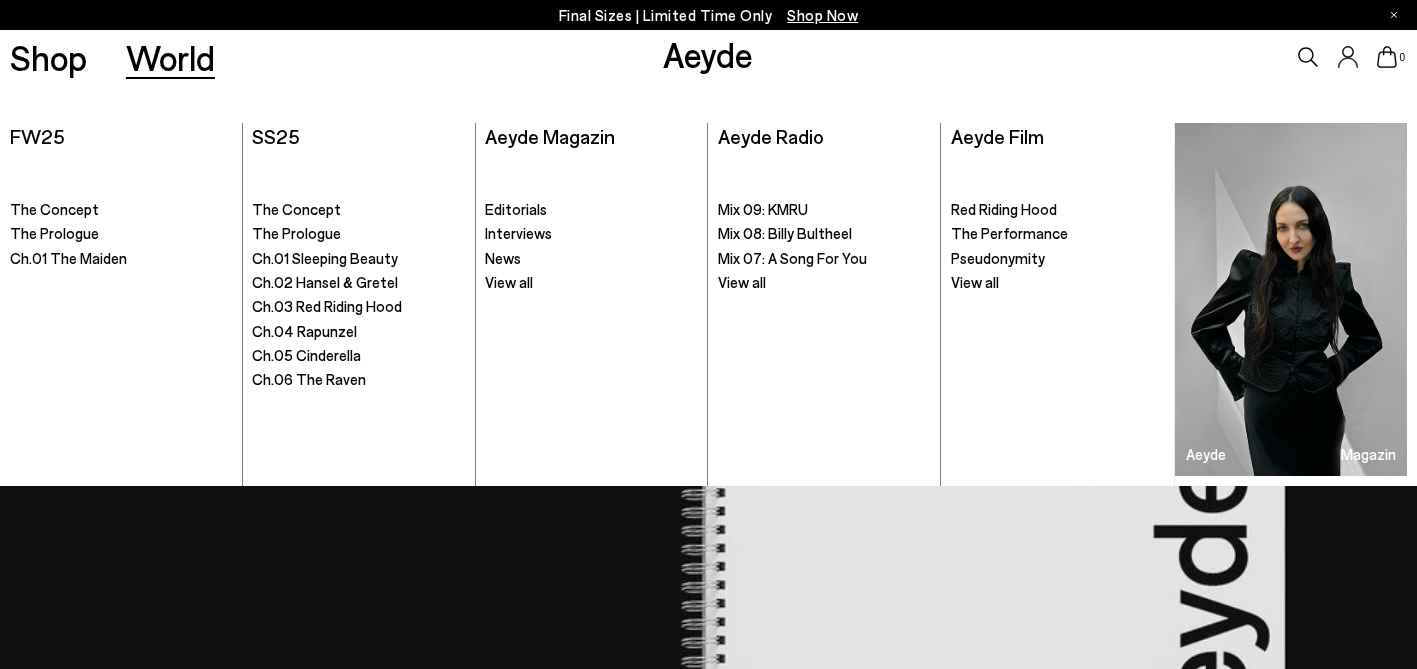 click on "World" at bounding box center (170, 57) 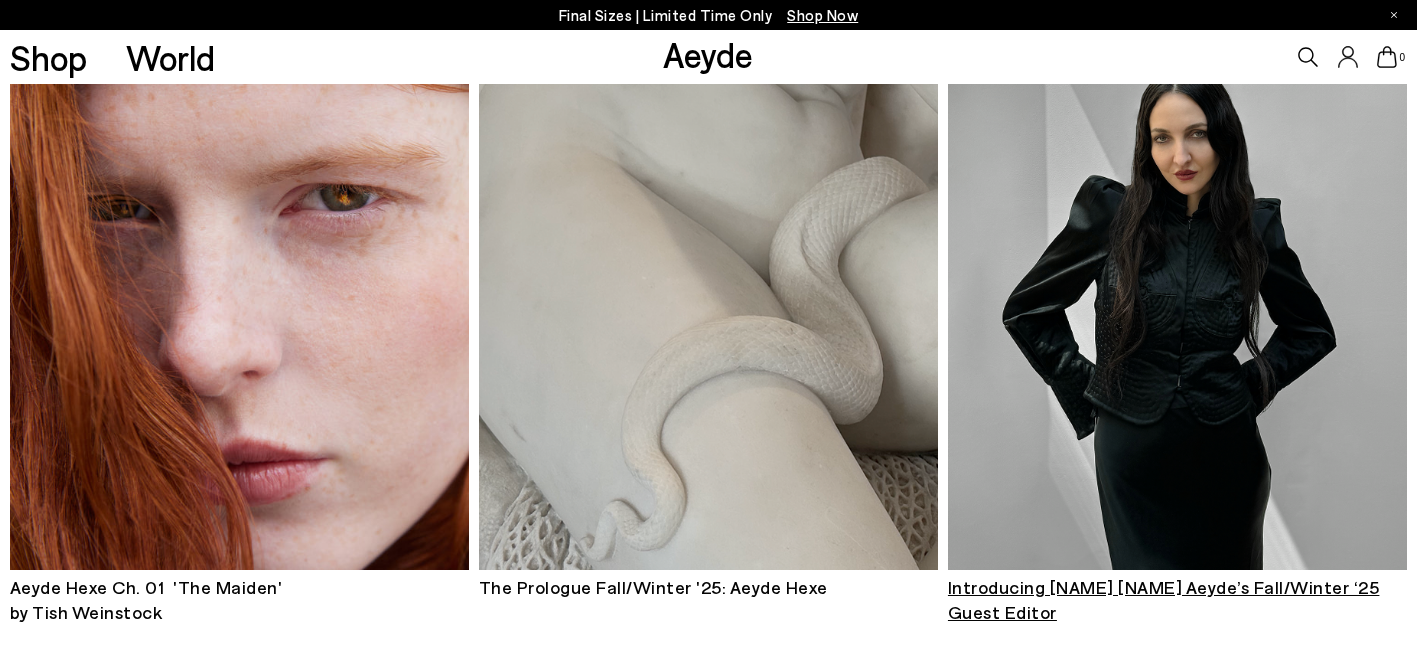 scroll, scrollTop: 282, scrollLeft: 0, axis: vertical 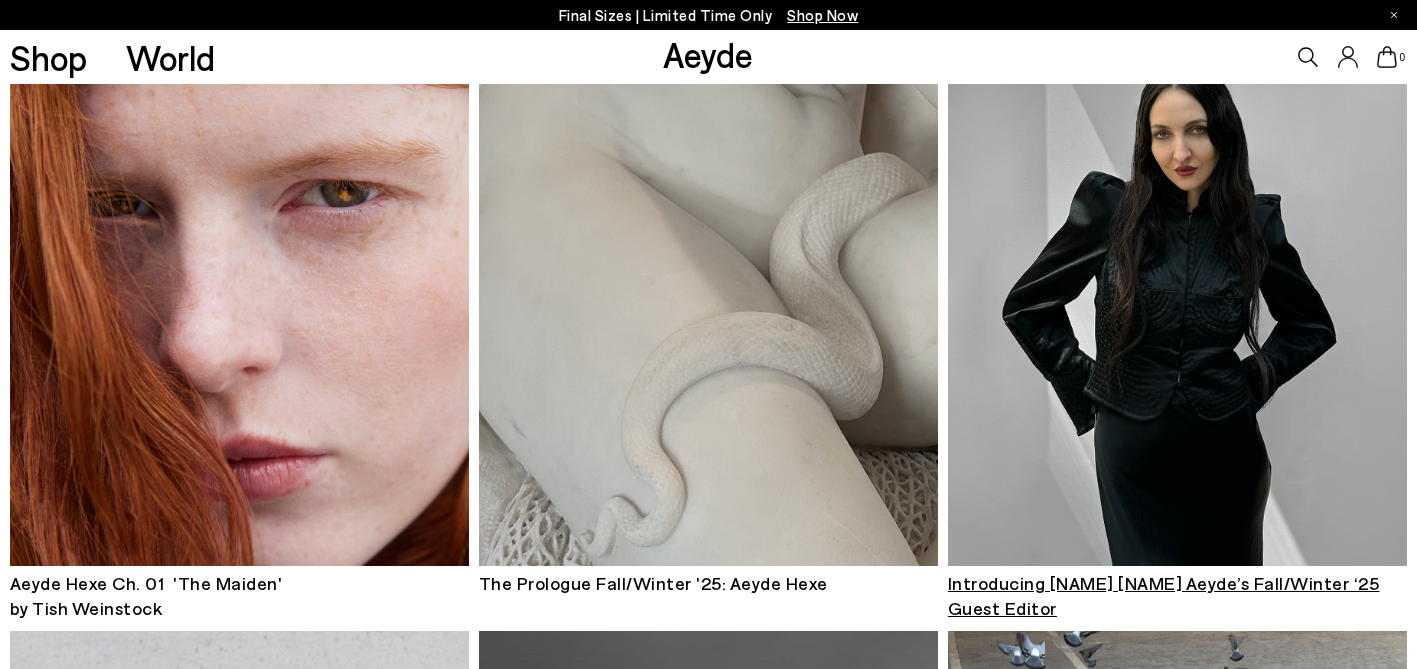 click at bounding box center (1177, 258) 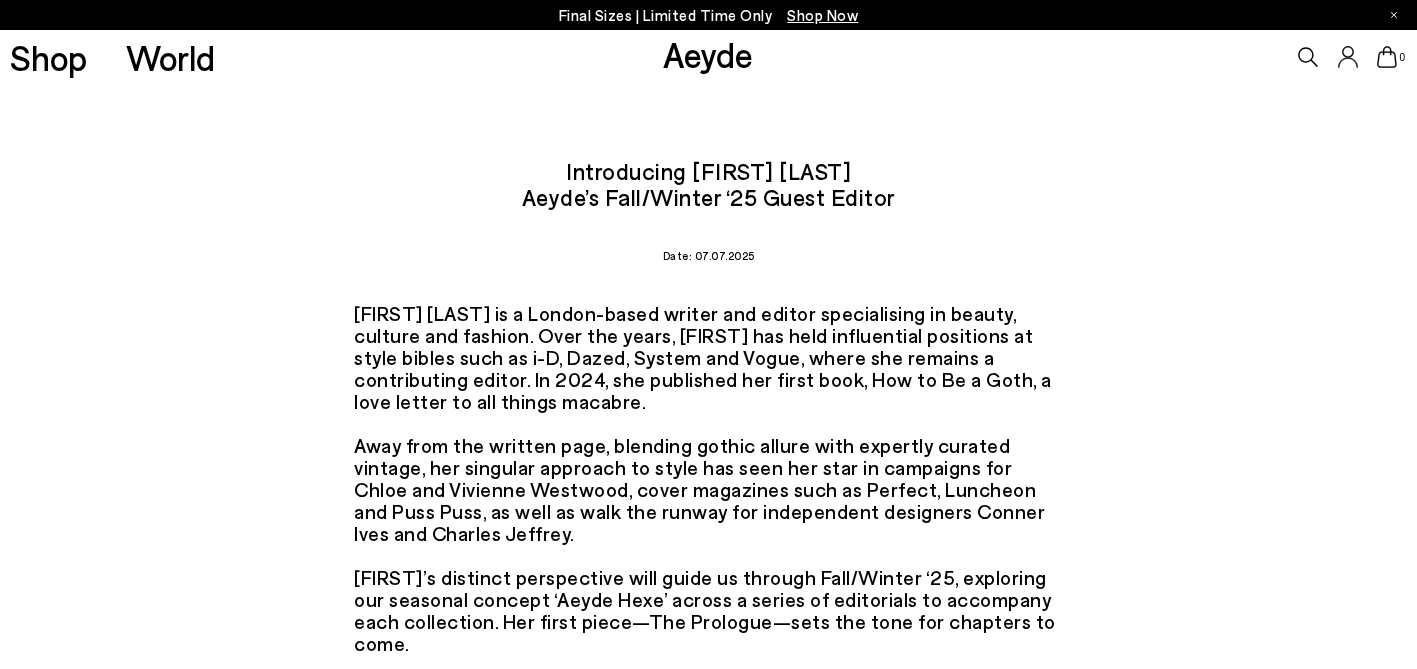scroll, scrollTop: 0, scrollLeft: 0, axis: both 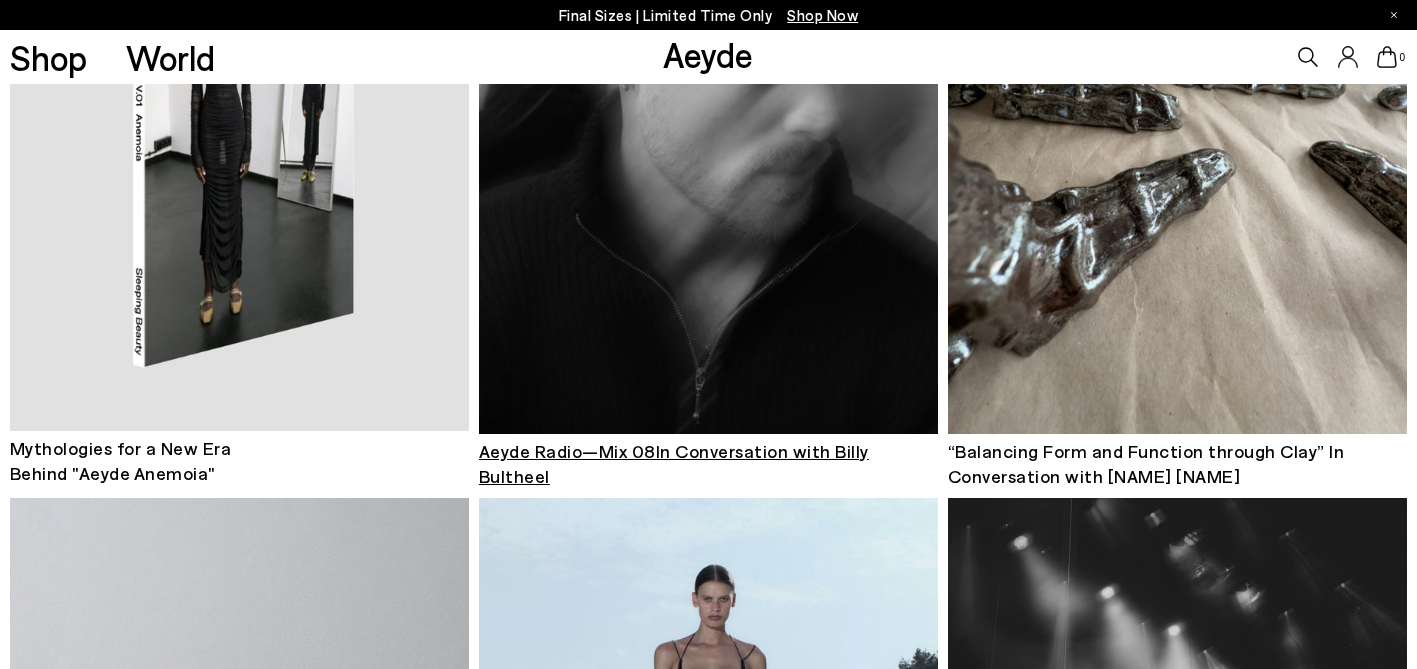 click on "Aeyde Radio—Mix 08In Conversation with Billy Bultheel" at bounding box center (674, 463) 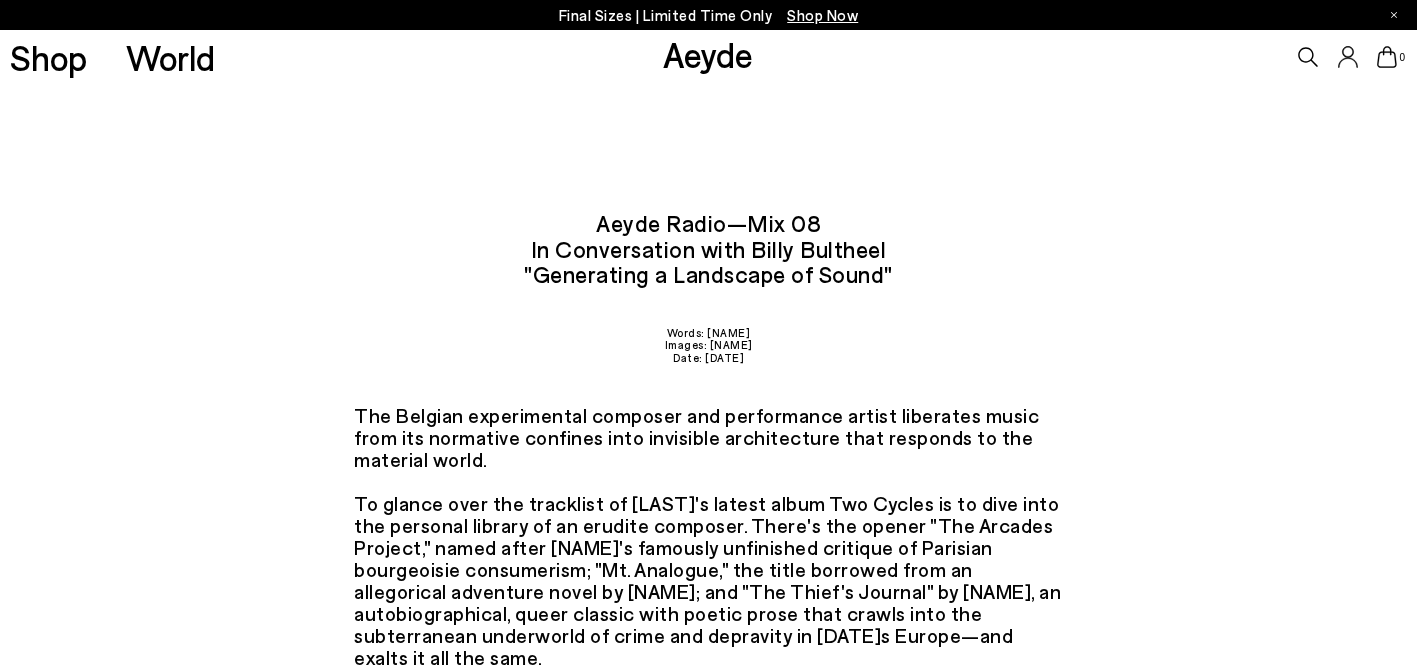 scroll, scrollTop: 0, scrollLeft: 0, axis: both 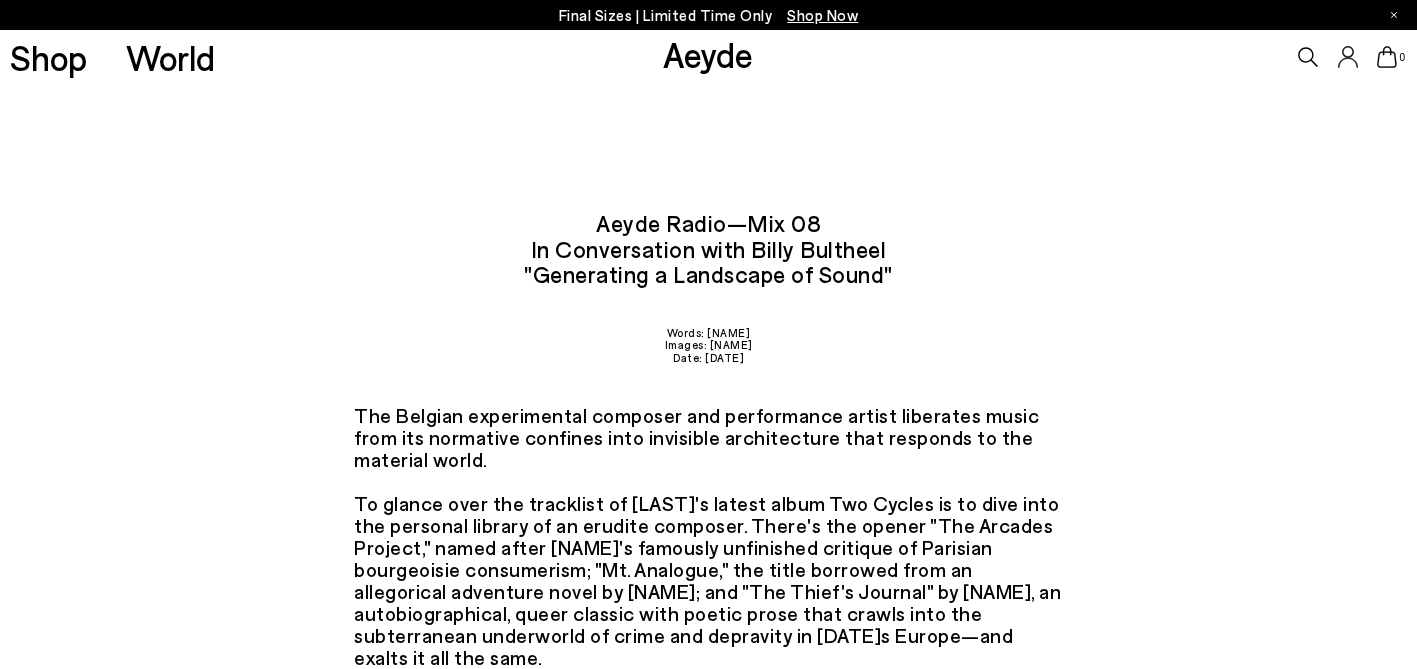 drag, startPoint x: 750, startPoint y: 248, endPoint x: 880, endPoint y: 250, distance: 130.01538 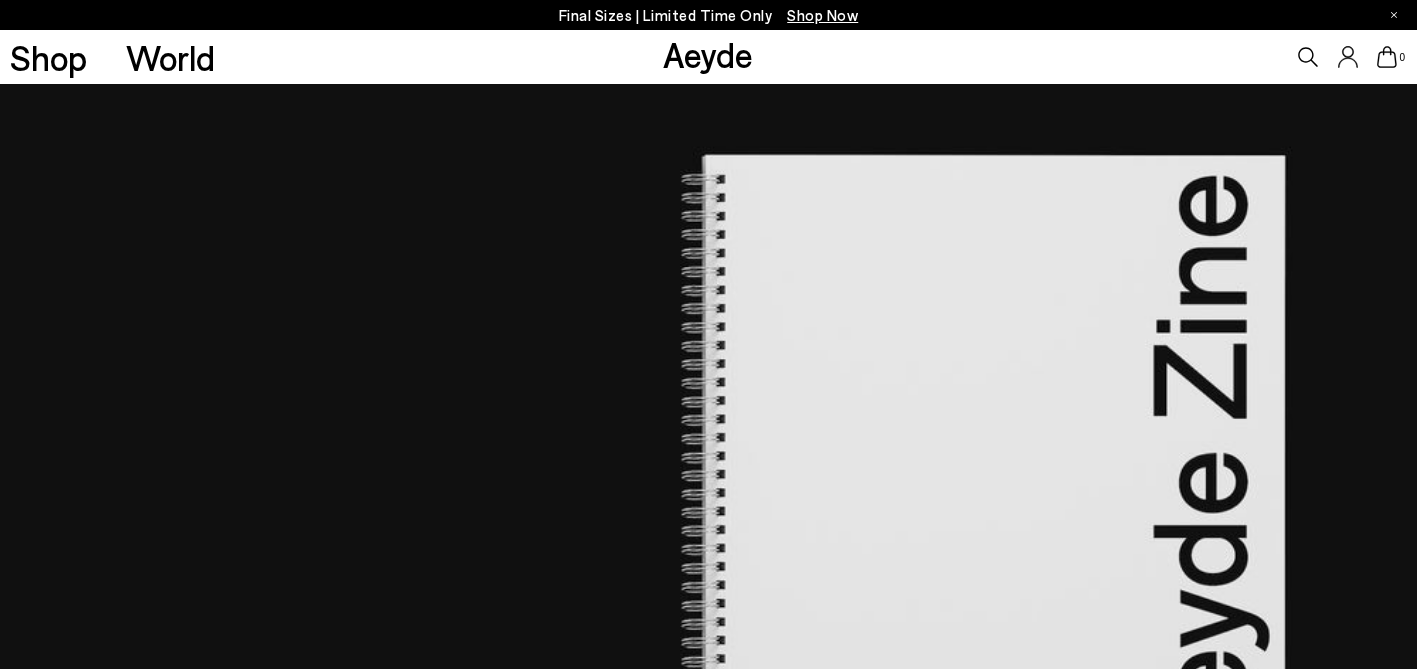 scroll, scrollTop: 0, scrollLeft: 0, axis: both 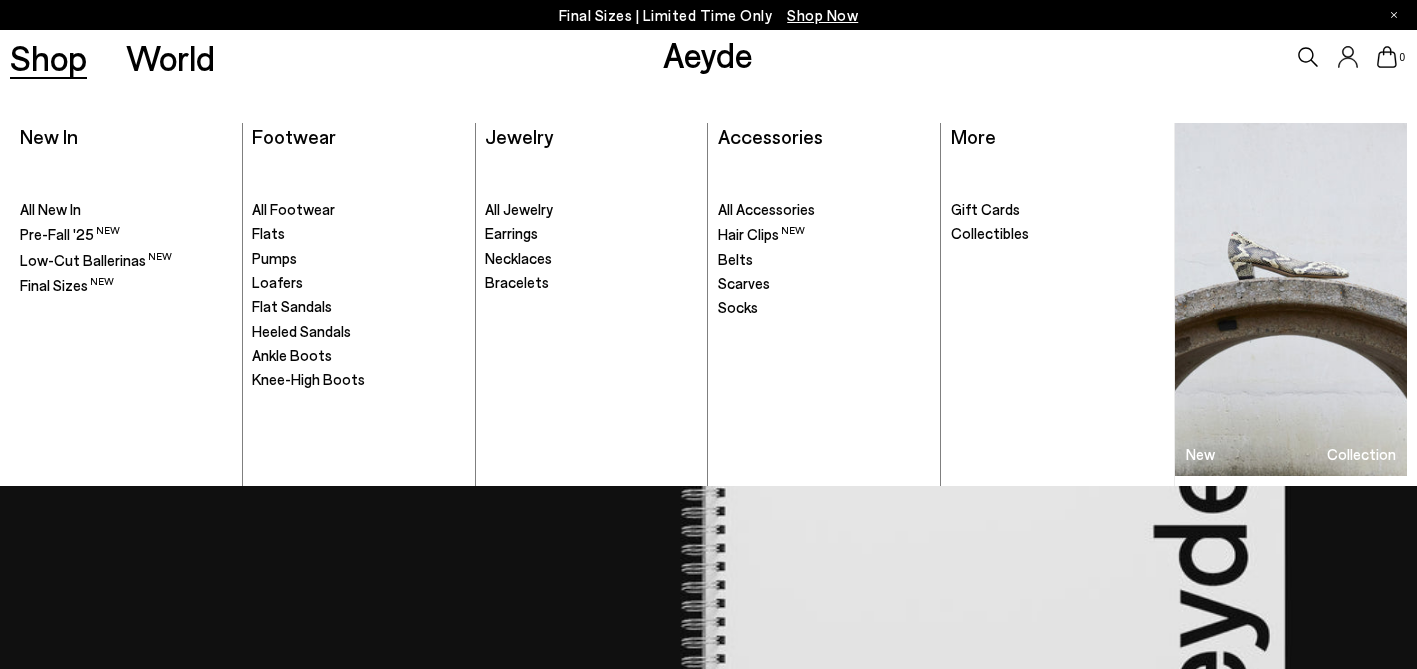click on "Shop" at bounding box center [48, 57] 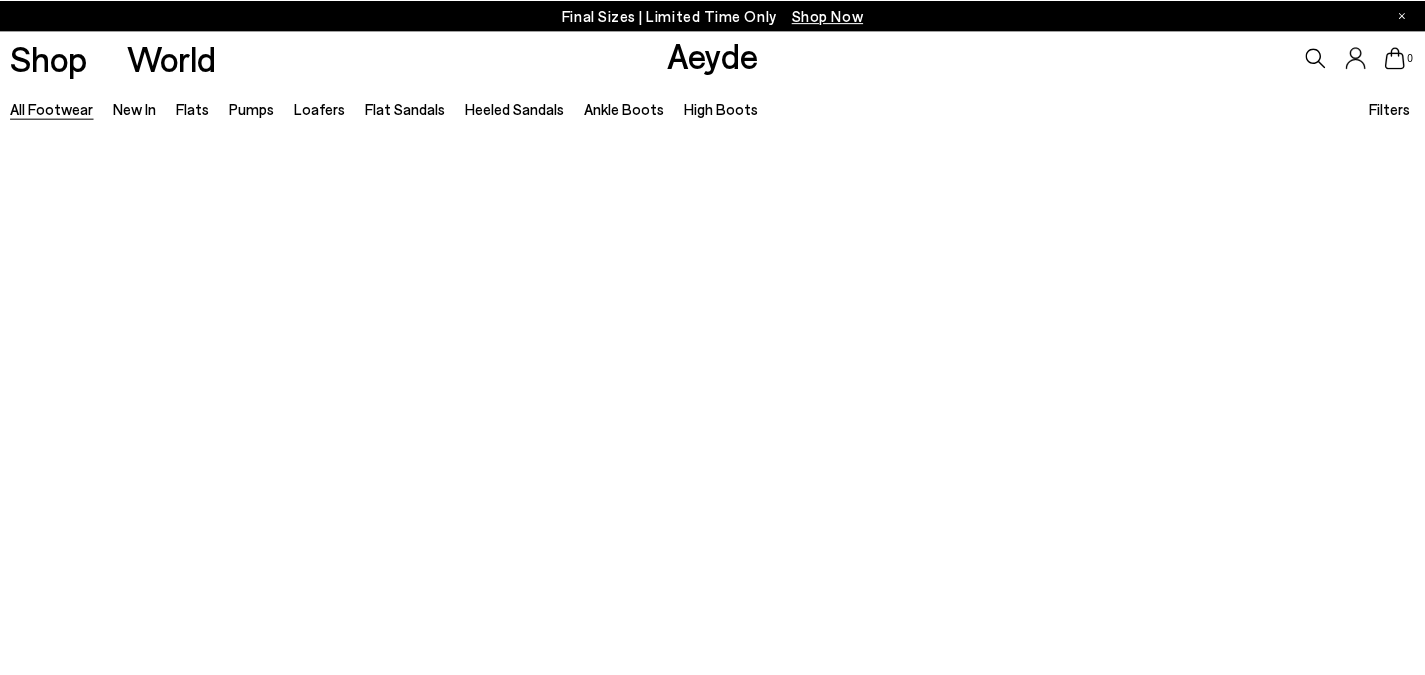 scroll, scrollTop: 0, scrollLeft: 0, axis: both 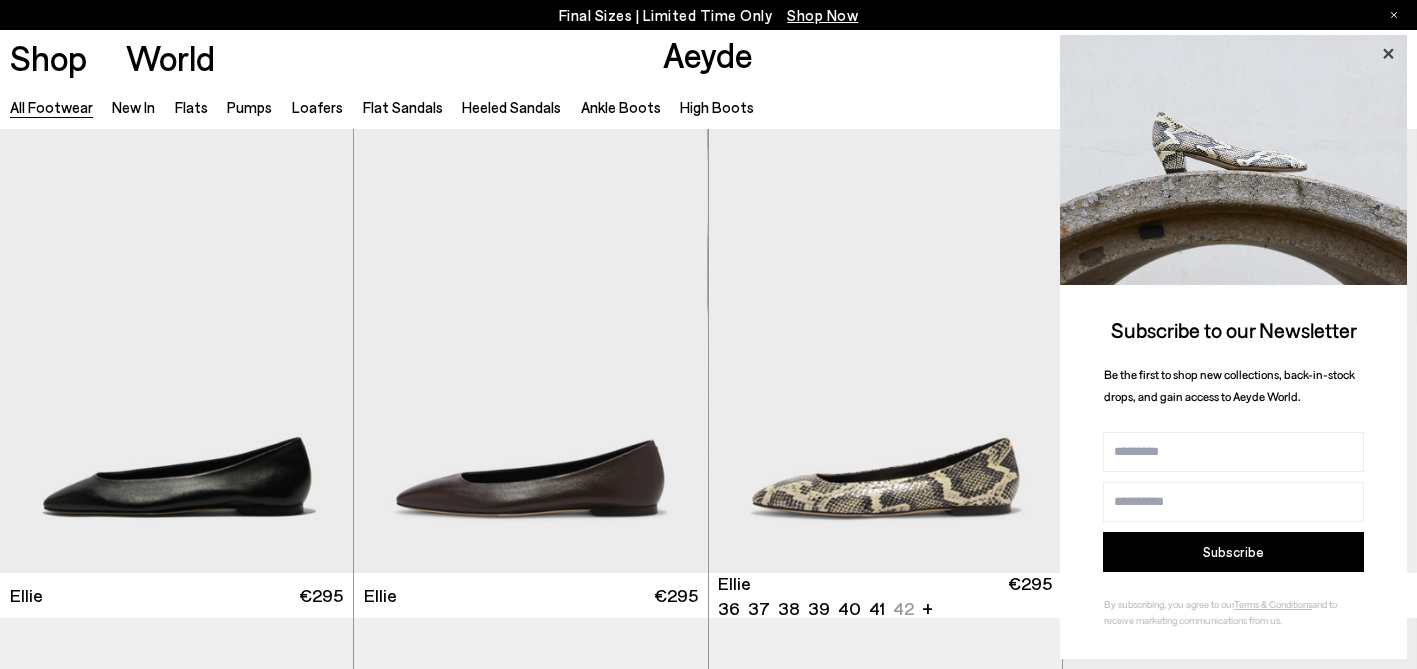 click 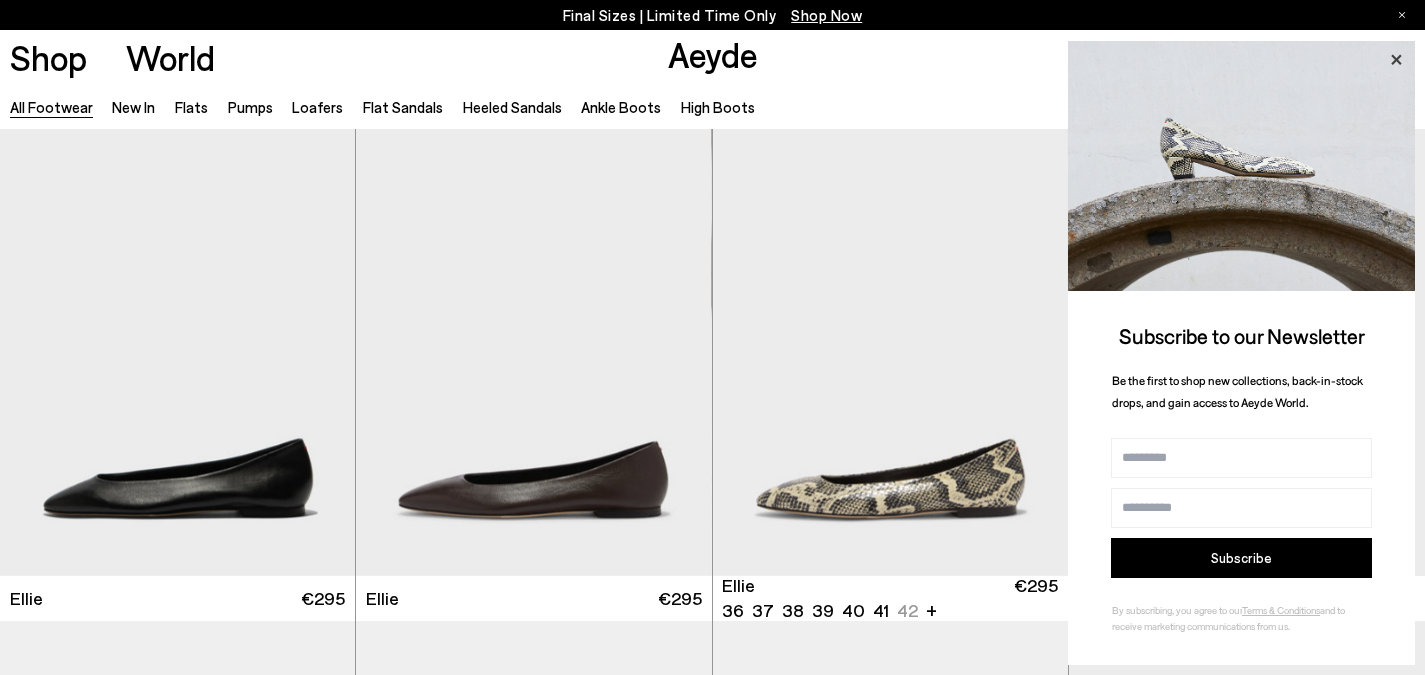 click 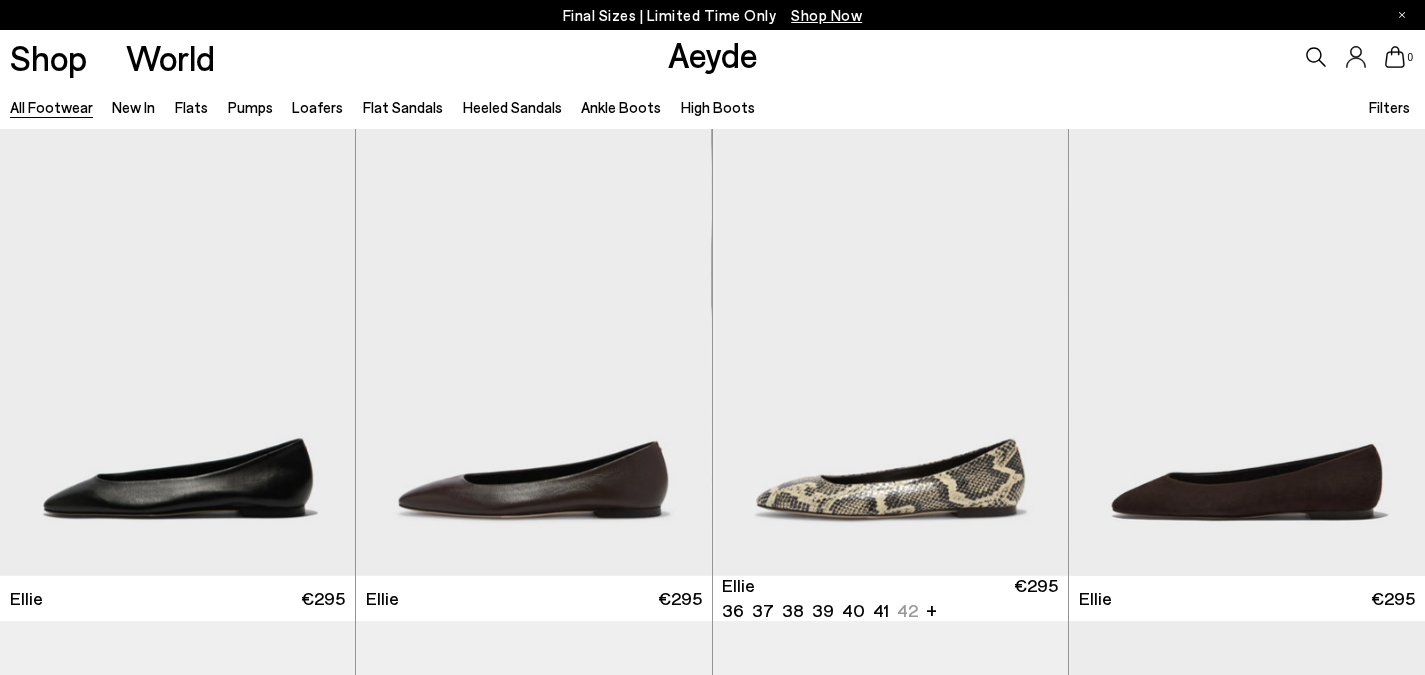 click at bounding box center [1402, 15] 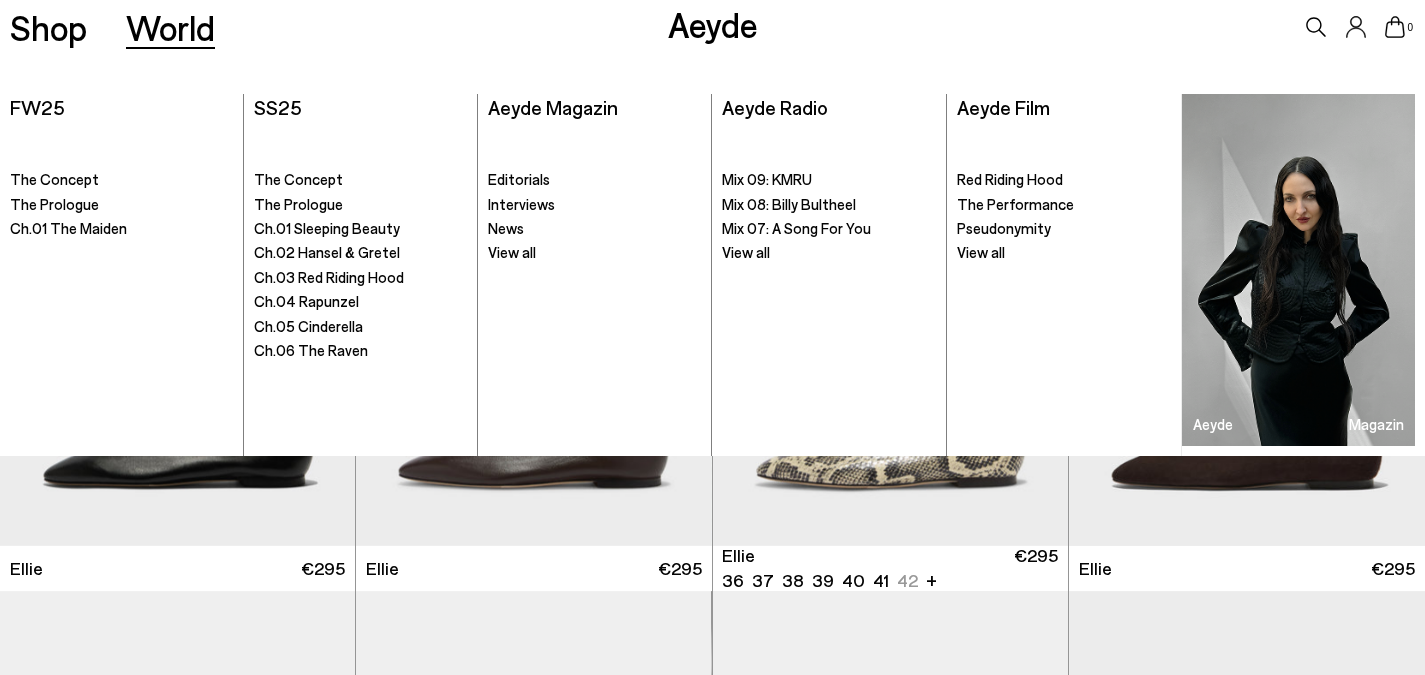 click on "World" at bounding box center (170, 27) 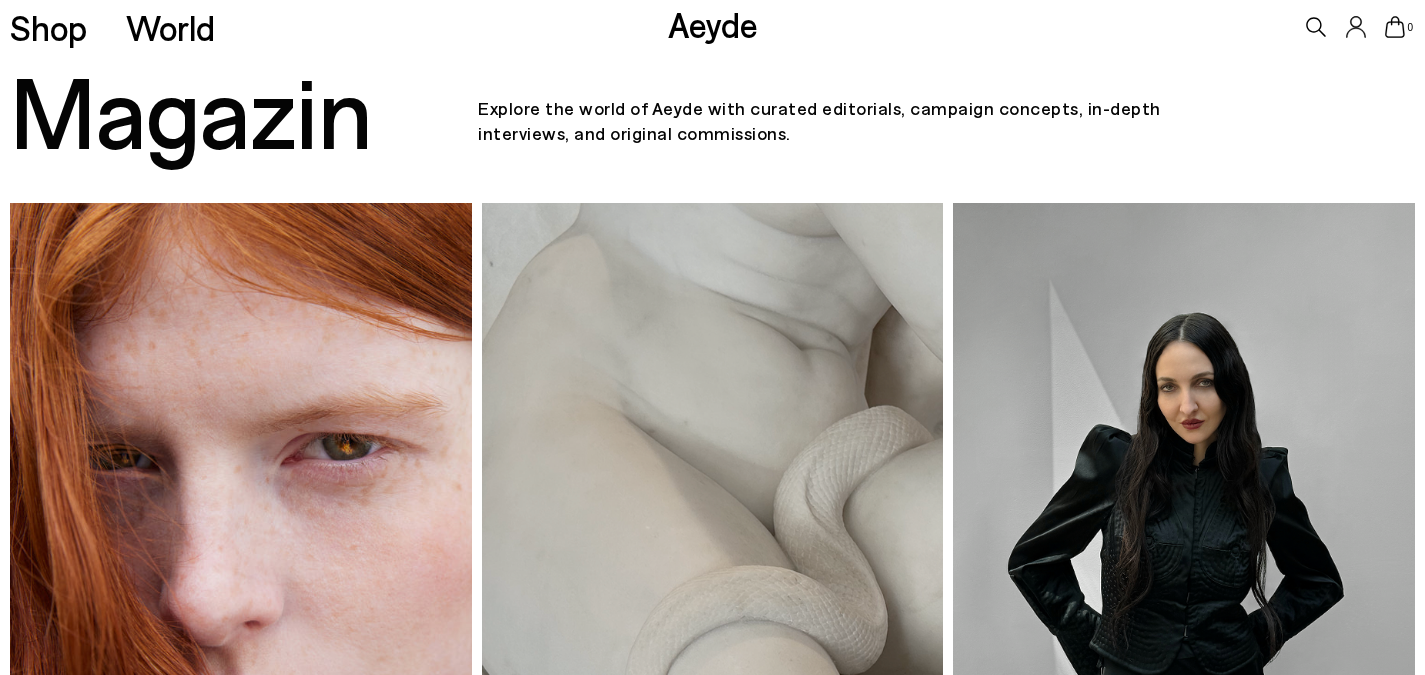scroll, scrollTop: 0, scrollLeft: 0, axis: both 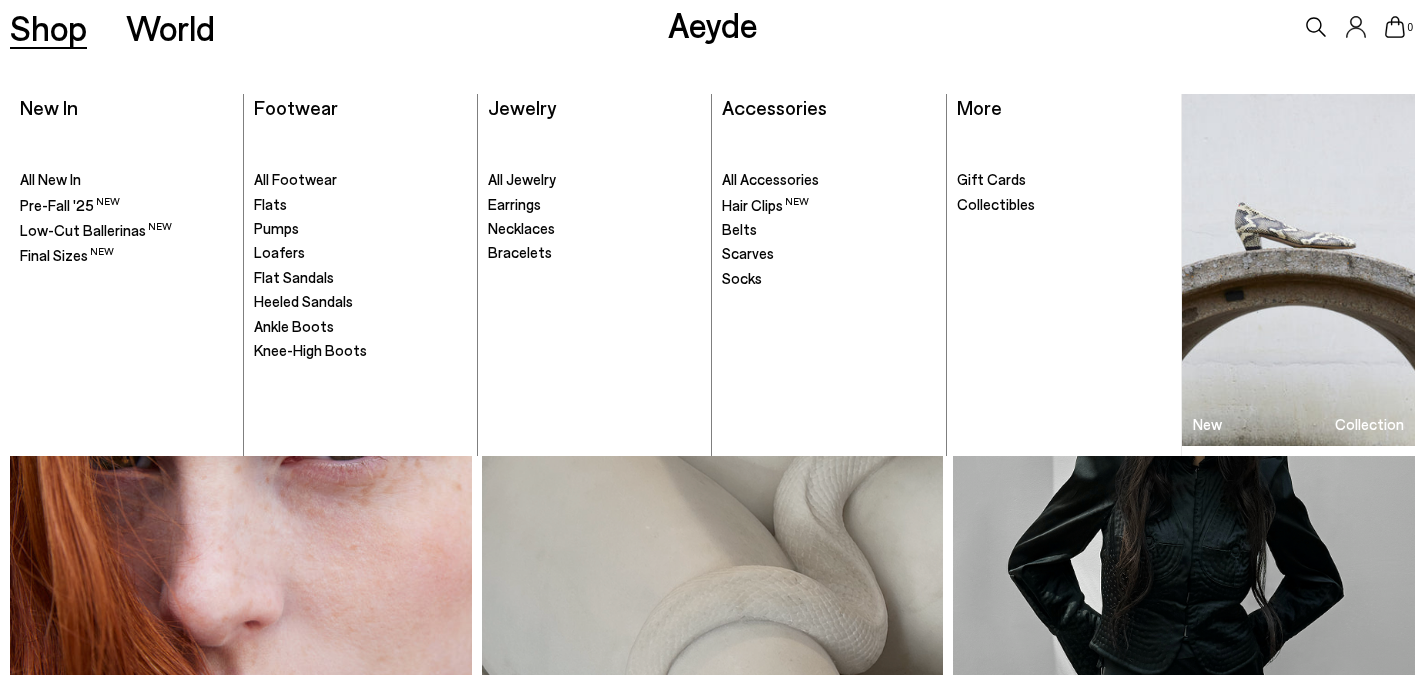 click on "Shop" at bounding box center (48, 27) 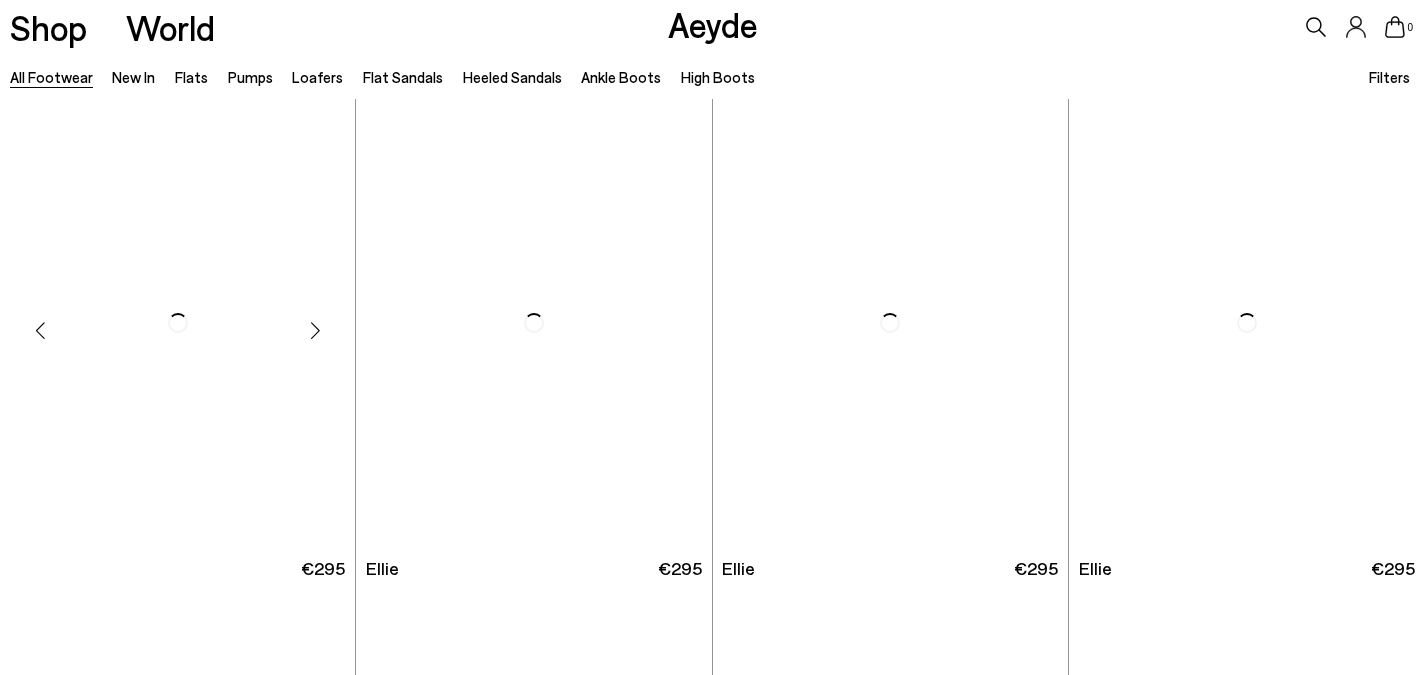 scroll, scrollTop: 0, scrollLeft: 0, axis: both 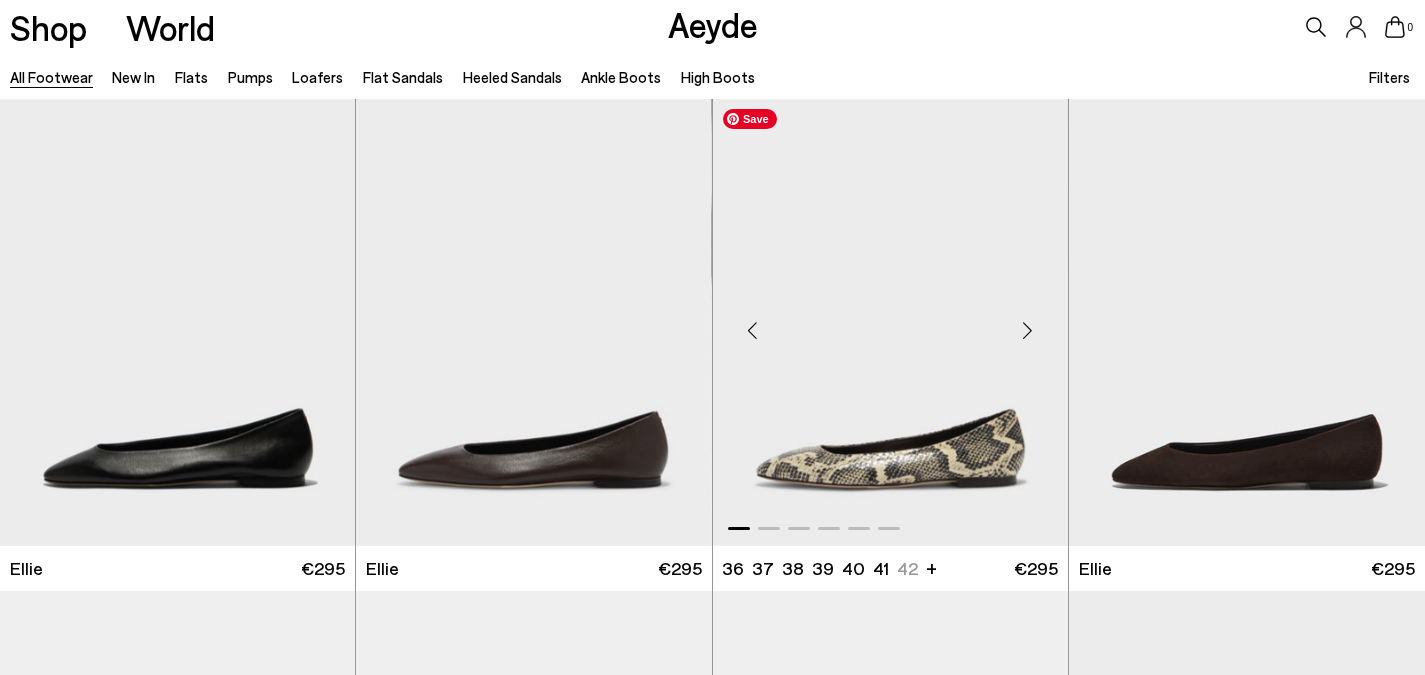 click at bounding box center [890, 322] 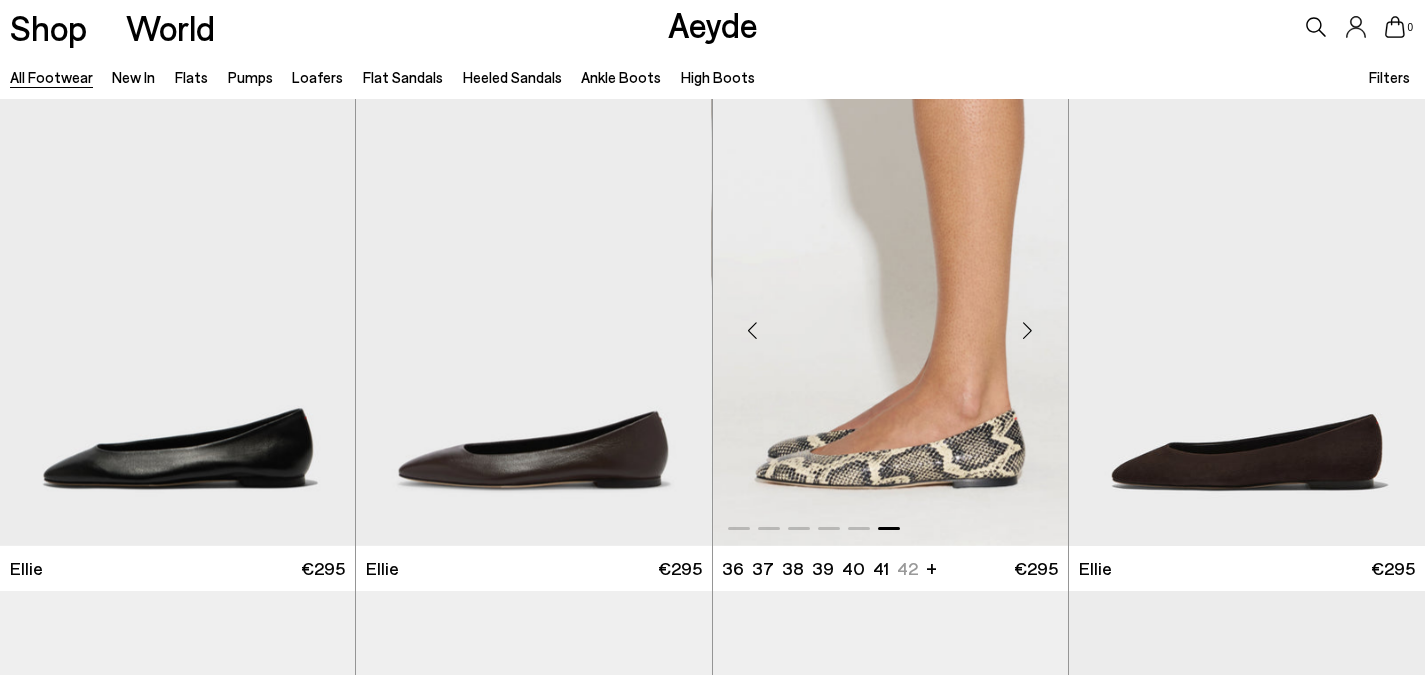 click at bounding box center (753, 331) 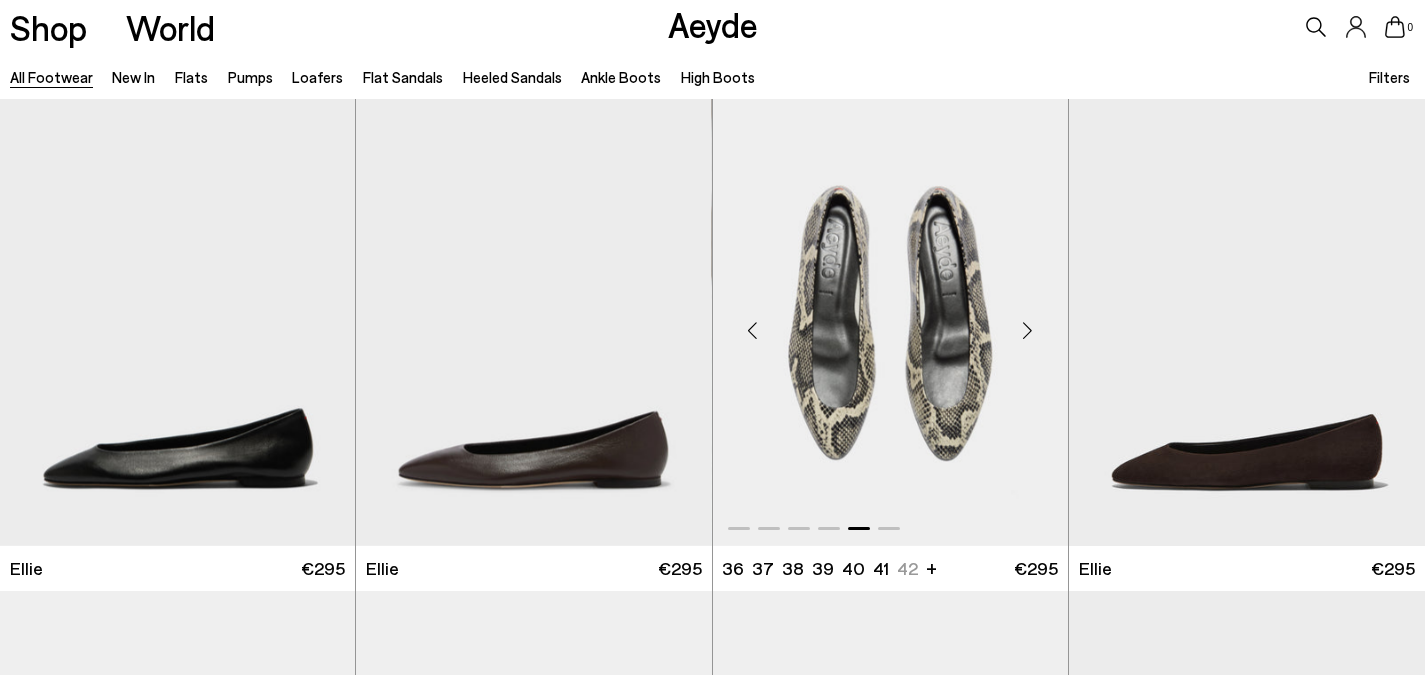 click at bounding box center [753, 331] 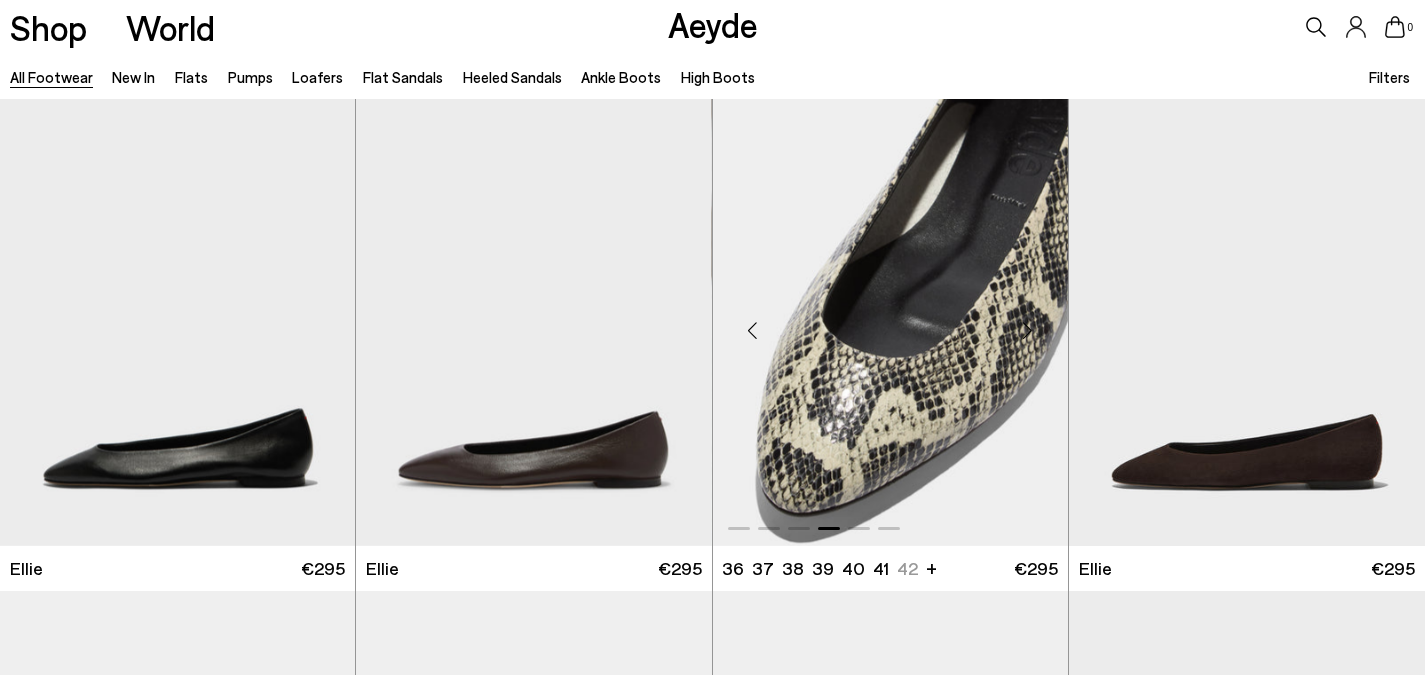 click at bounding box center (753, 331) 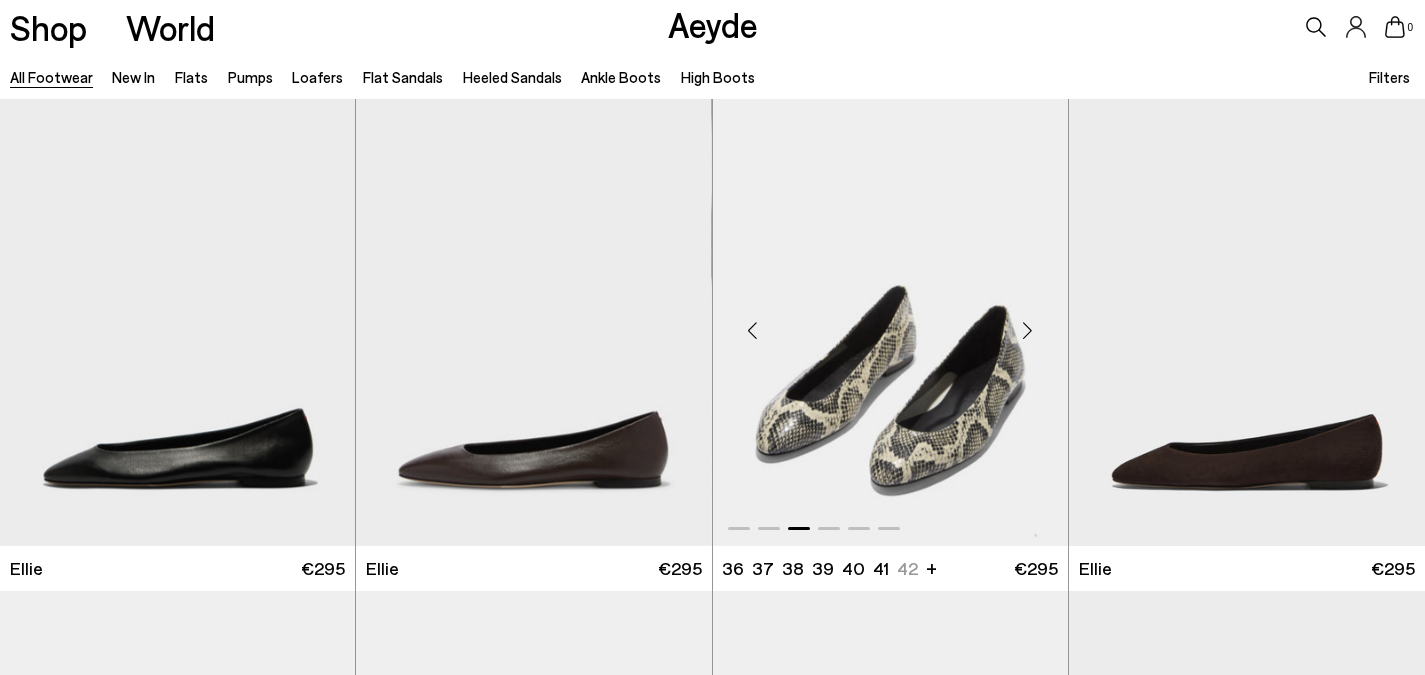 click at bounding box center (753, 331) 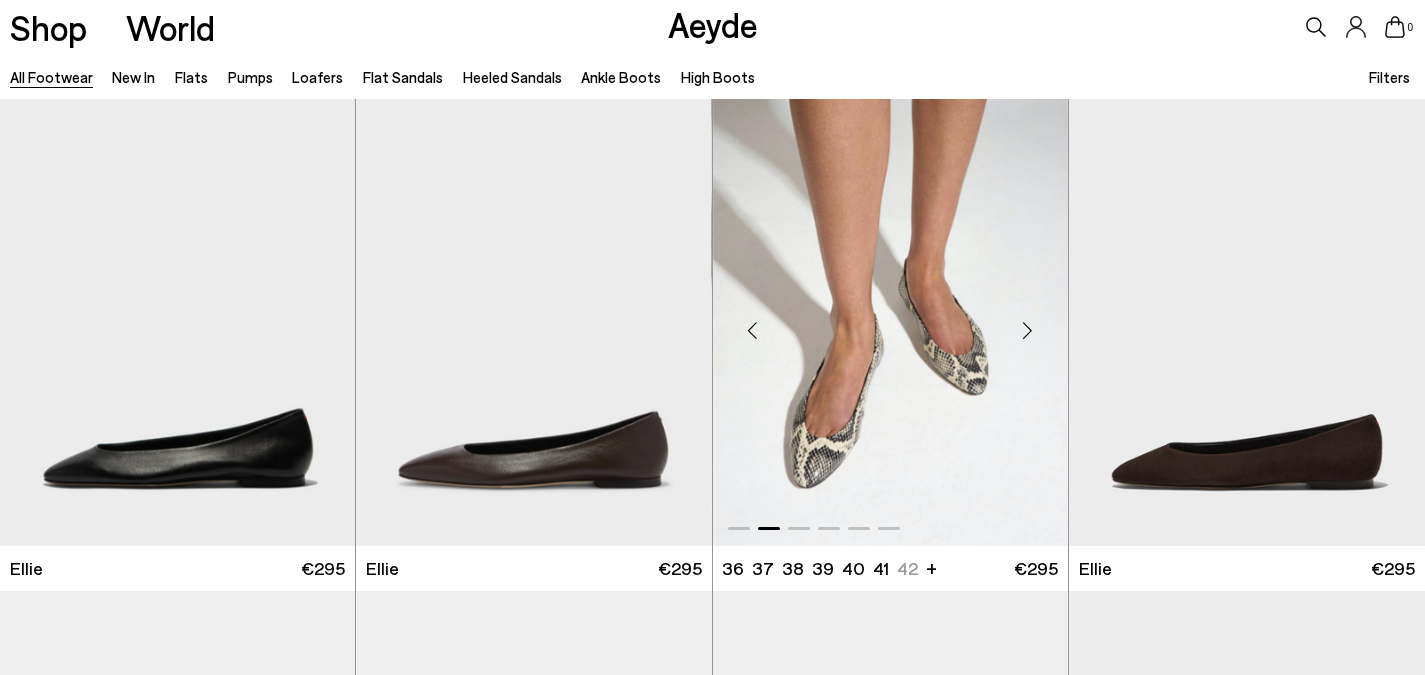 click at bounding box center [753, 331] 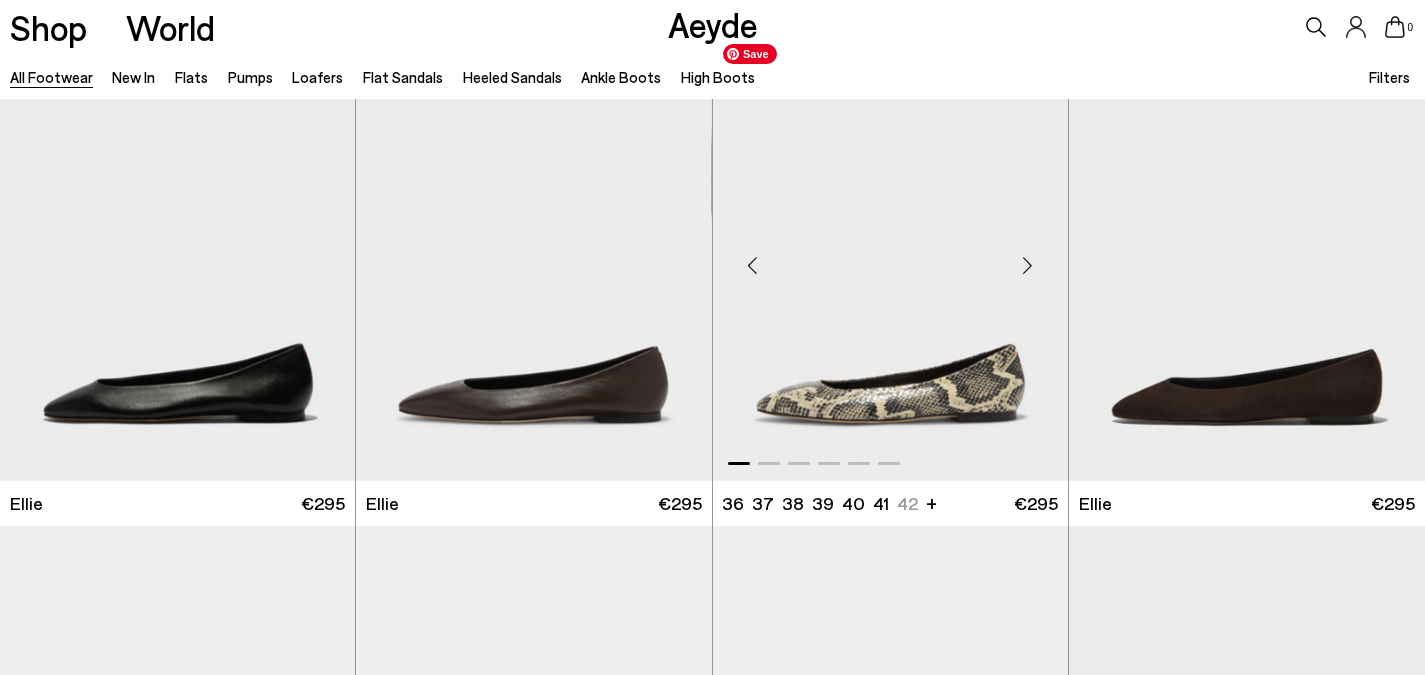 scroll, scrollTop: 0, scrollLeft: 0, axis: both 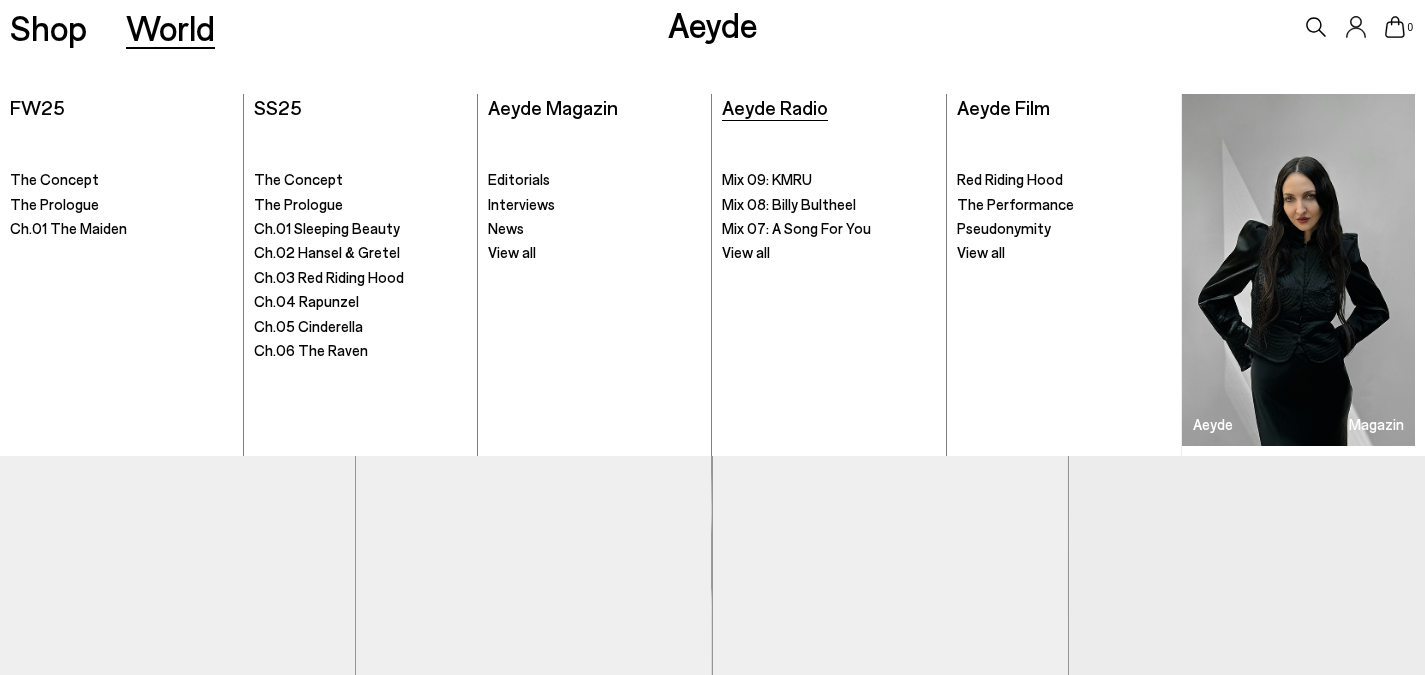 click on "Aeyde Radio" at bounding box center [775, 107] 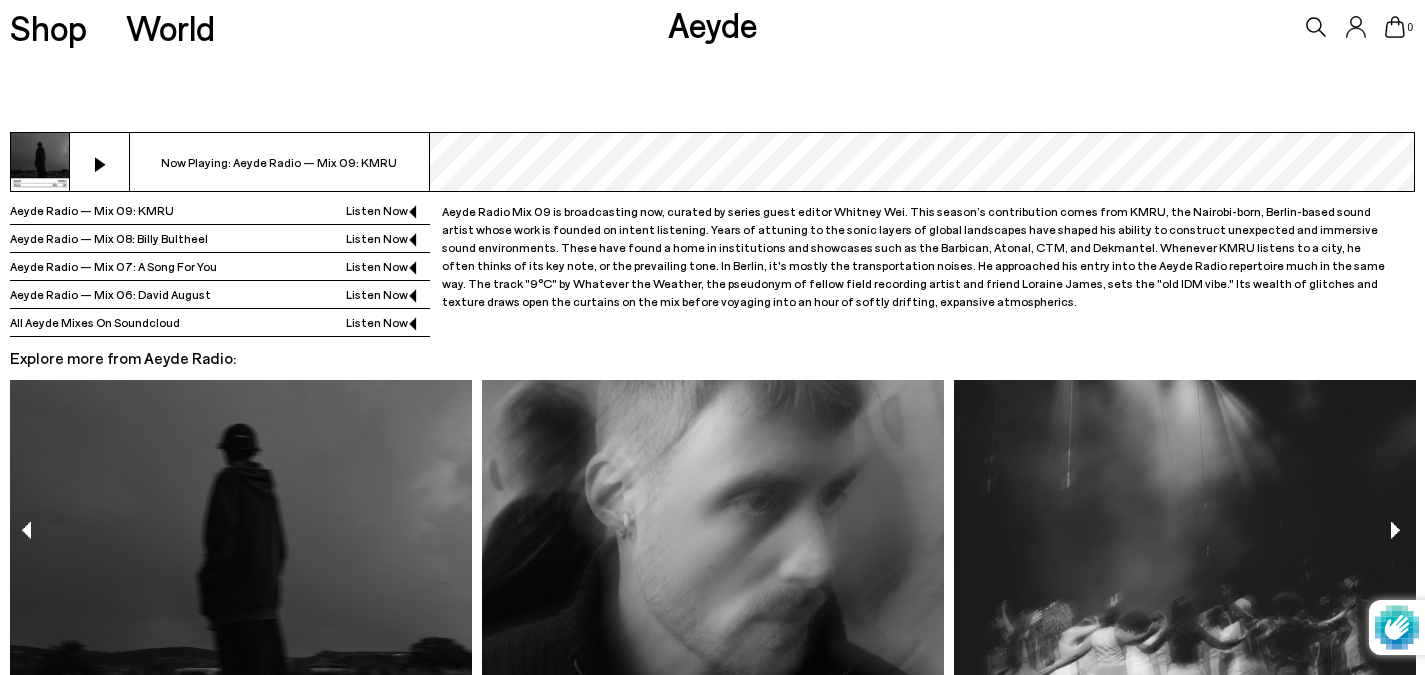 scroll, scrollTop: 774, scrollLeft: 0, axis: vertical 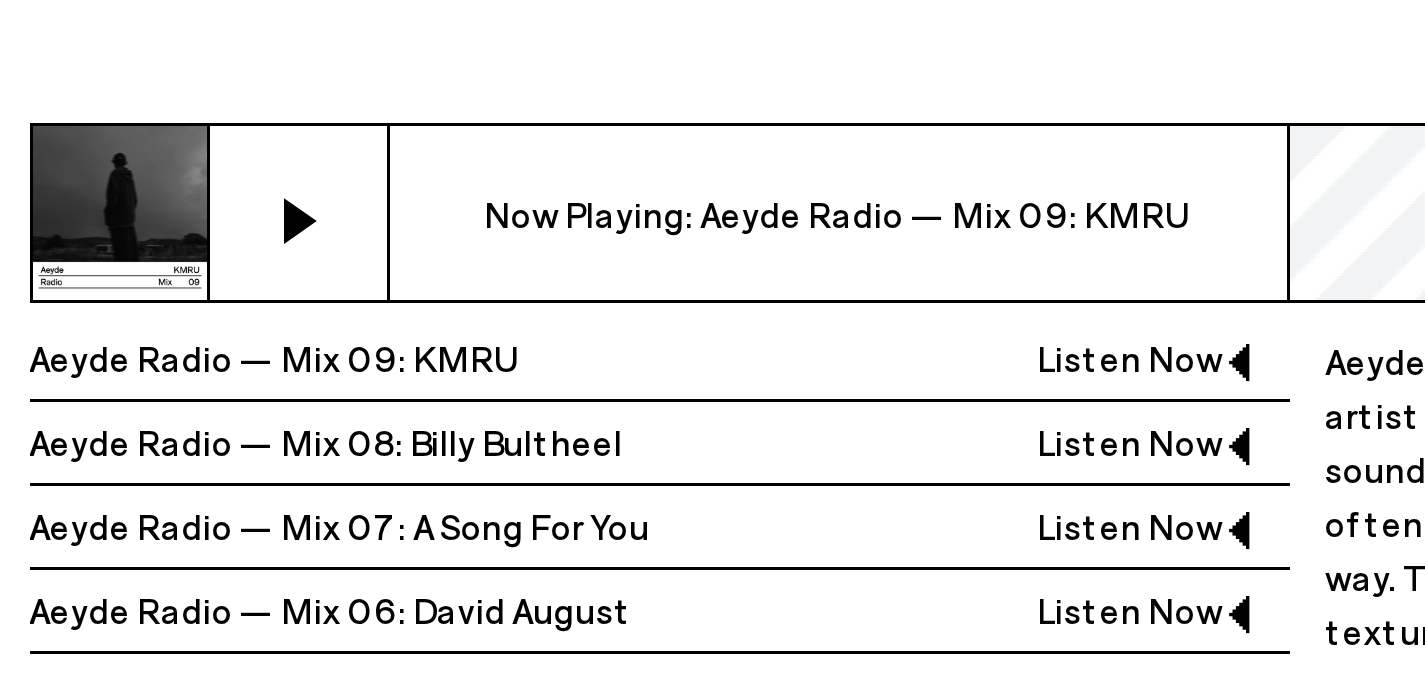 click on "Now Playing: Aeyde Radio — Mix 09: KMRU" at bounding box center [280, 197] 